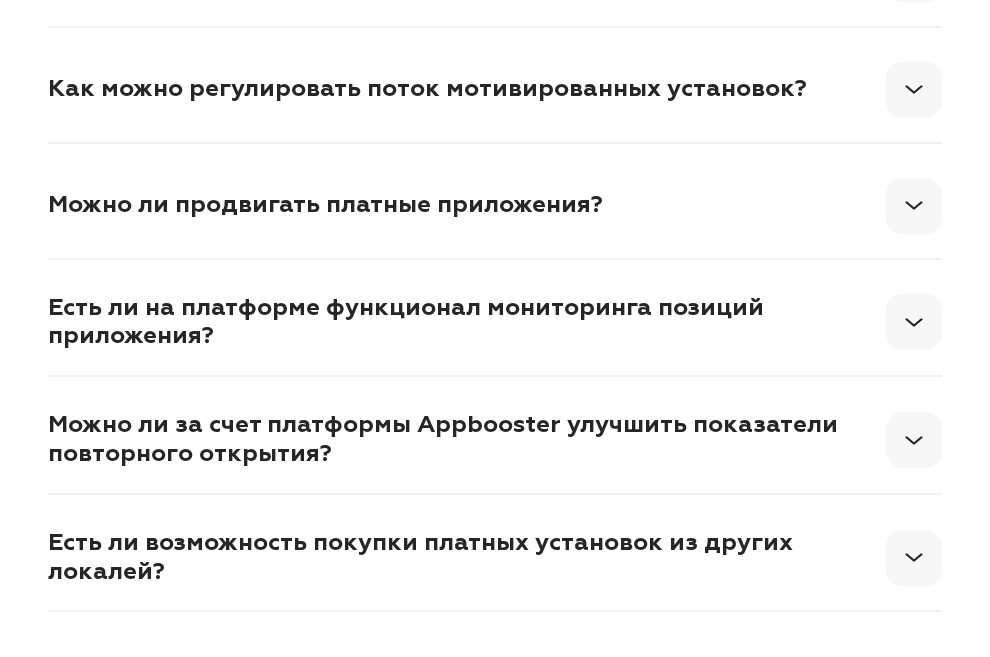 scroll, scrollTop: 9112, scrollLeft: 0, axis: vertical 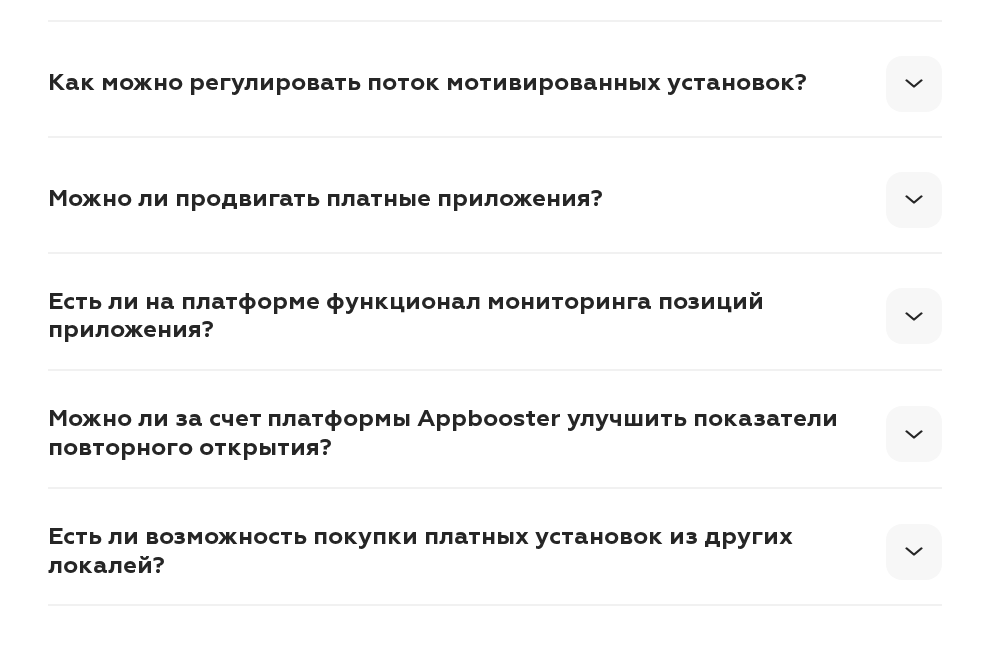 click on "Политика использования cookie-файлов" at bounding box center (499, 899) 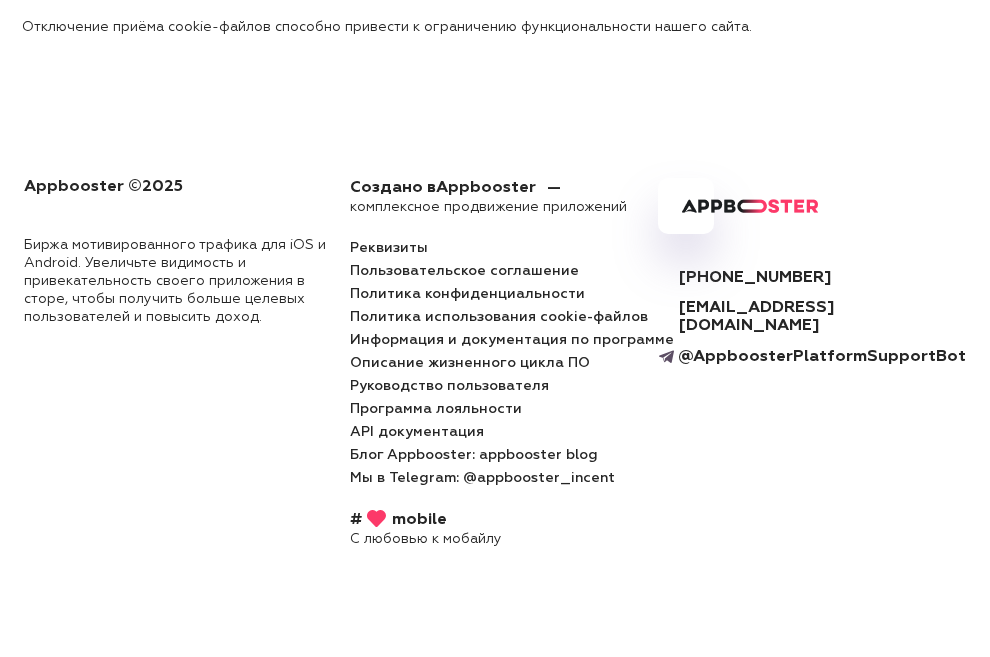 scroll, scrollTop: 1928, scrollLeft: 0, axis: vertical 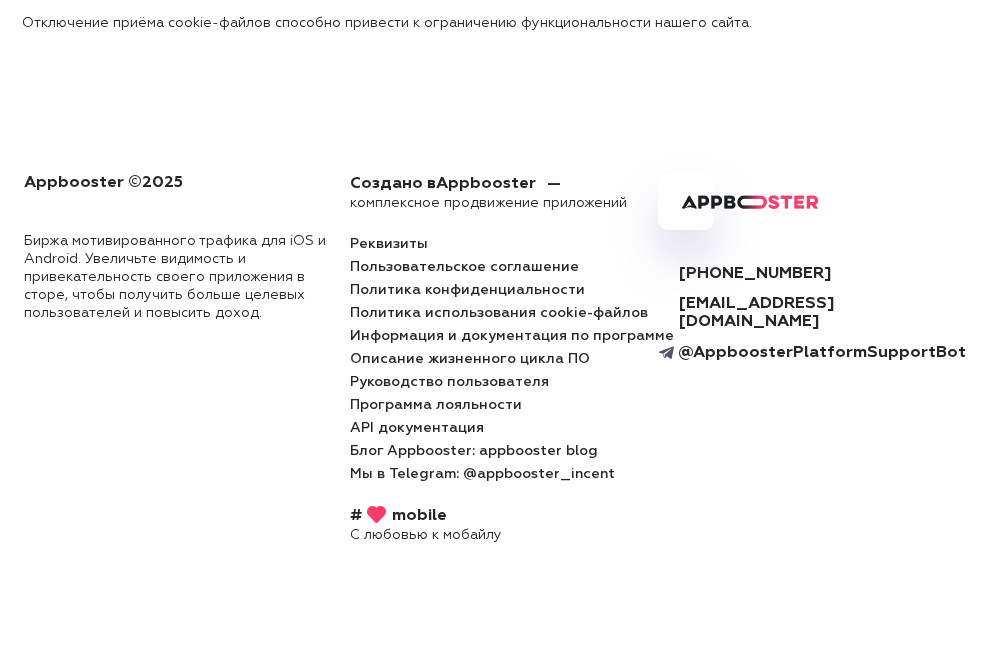 click on "Описание жизненного цикла ПО" at bounding box center [470, 359] 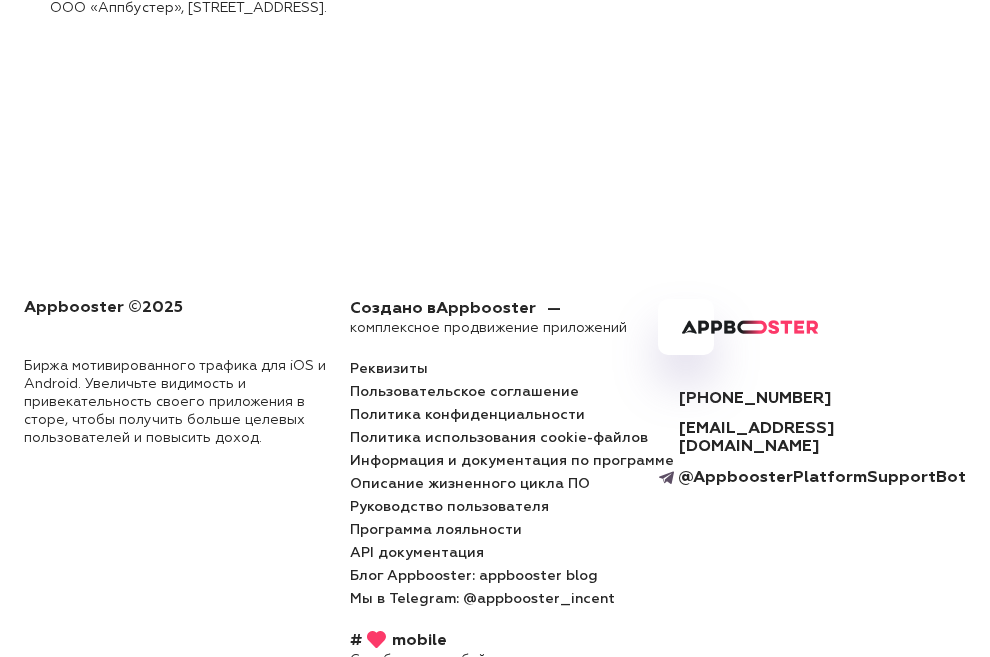 scroll, scrollTop: 12982, scrollLeft: 0, axis: vertical 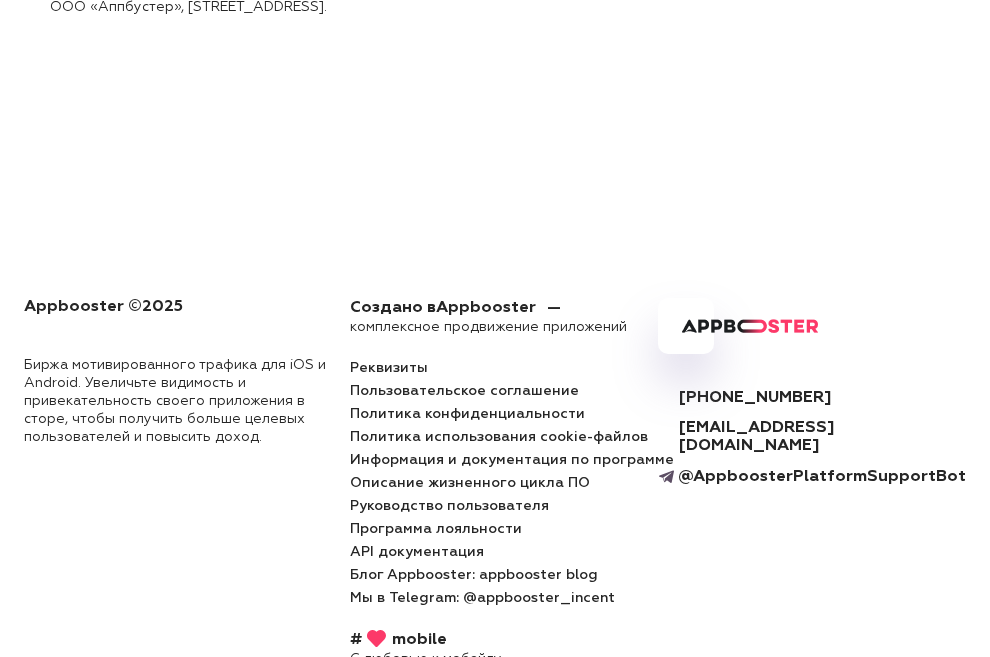 click on "Пользовательское соглашение" at bounding box center [464, 391] 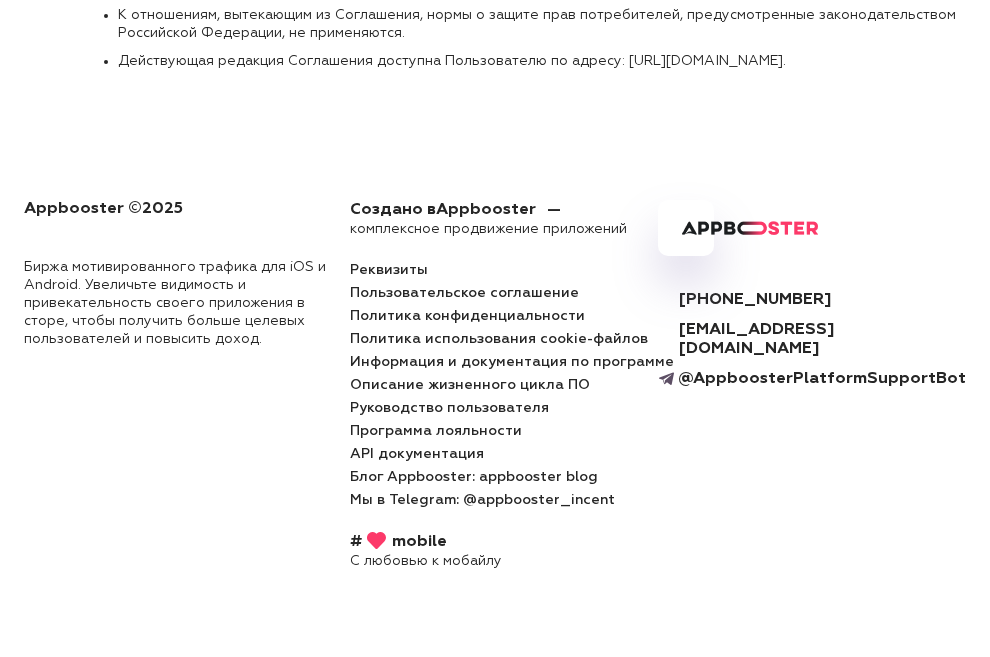 scroll, scrollTop: 7749, scrollLeft: 0, axis: vertical 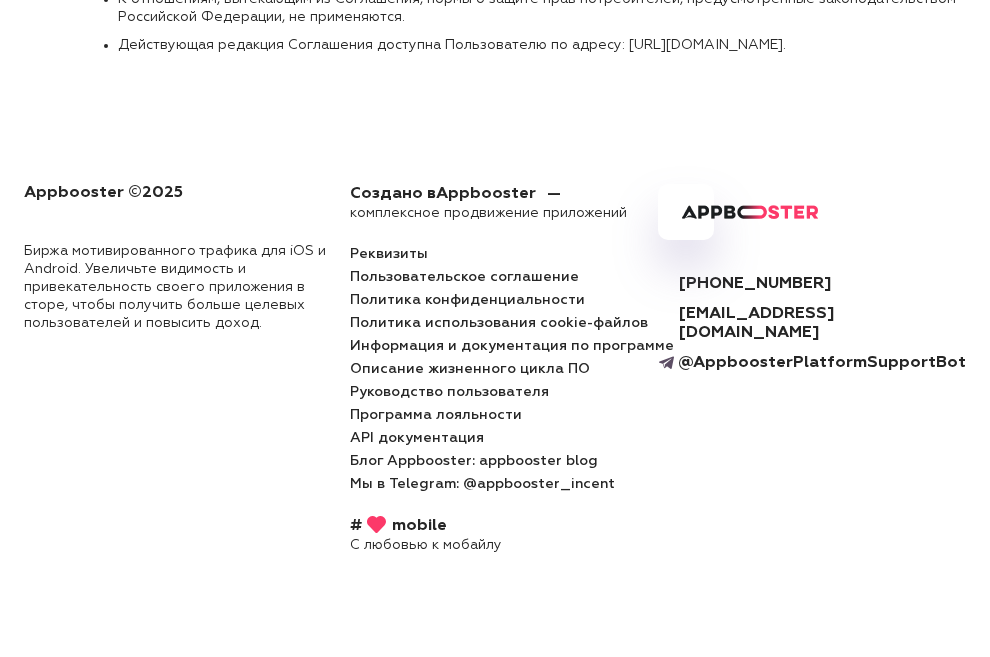 click on "Мотивированный трафик  и аналитика для роста  позиций приложений" at bounding box center (224, -7685) 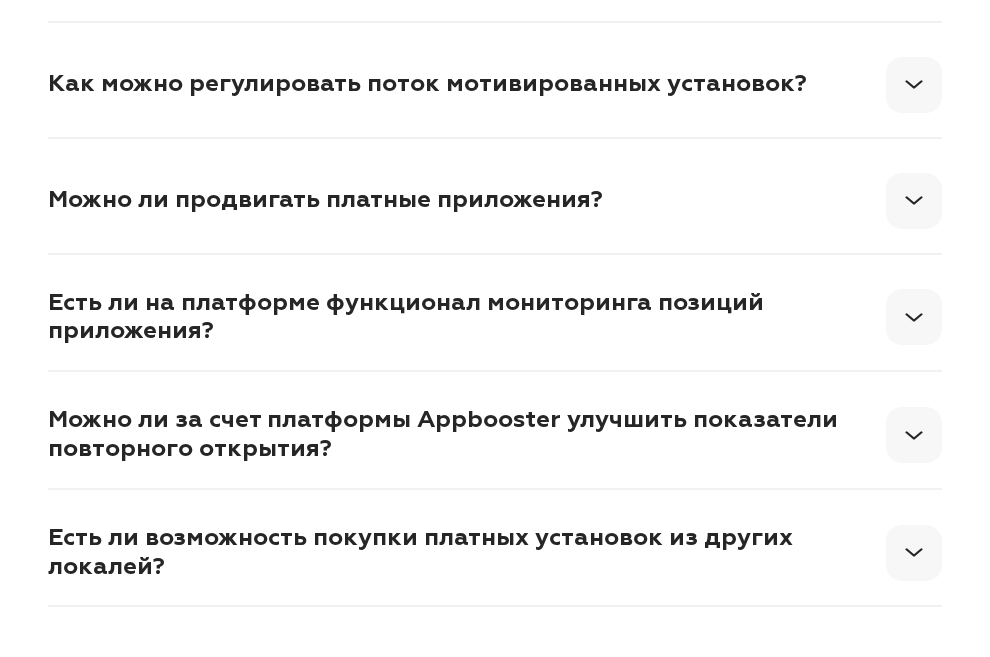 scroll, scrollTop: 9112, scrollLeft: 0, axis: vertical 